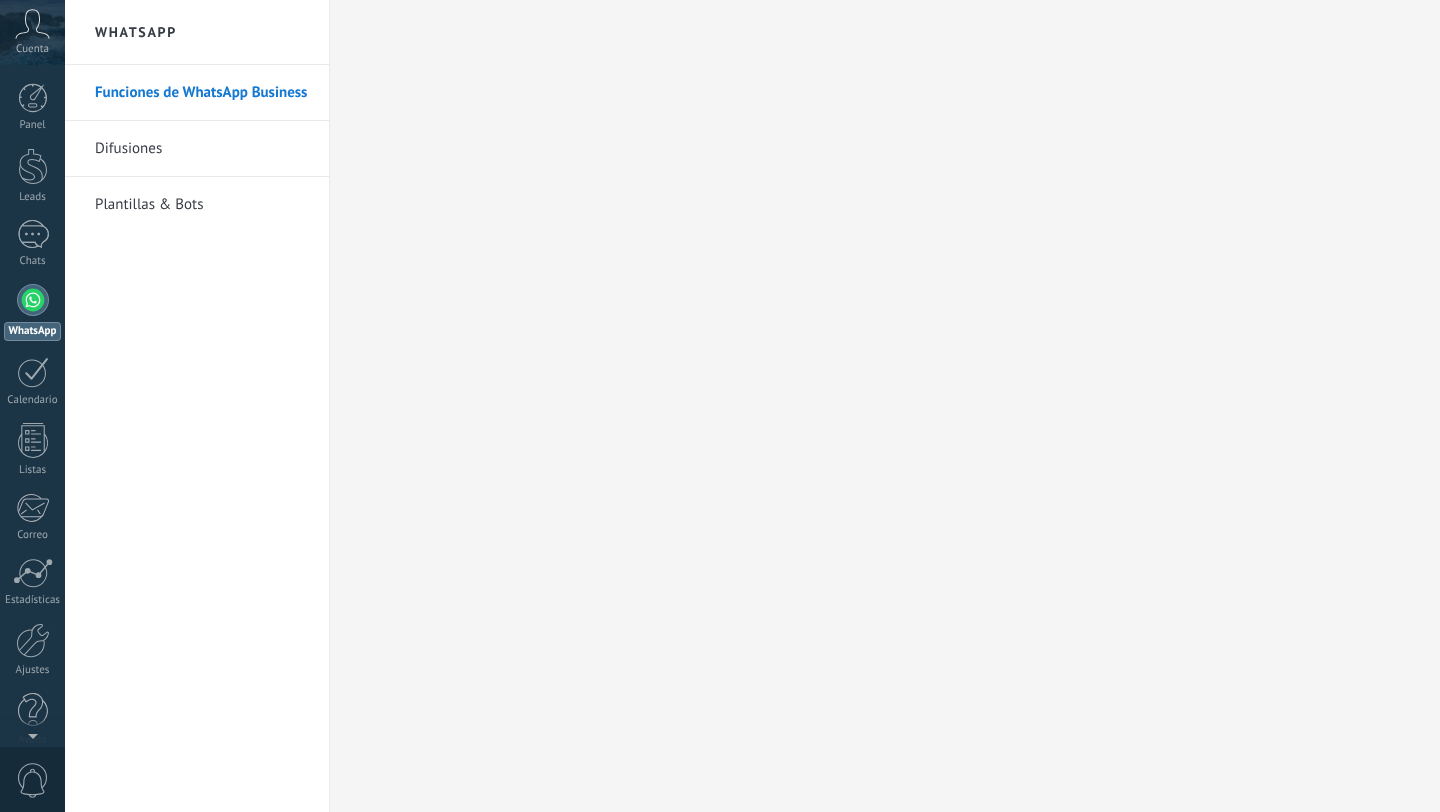 scroll, scrollTop: 0, scrollLeft: 0, axis: both 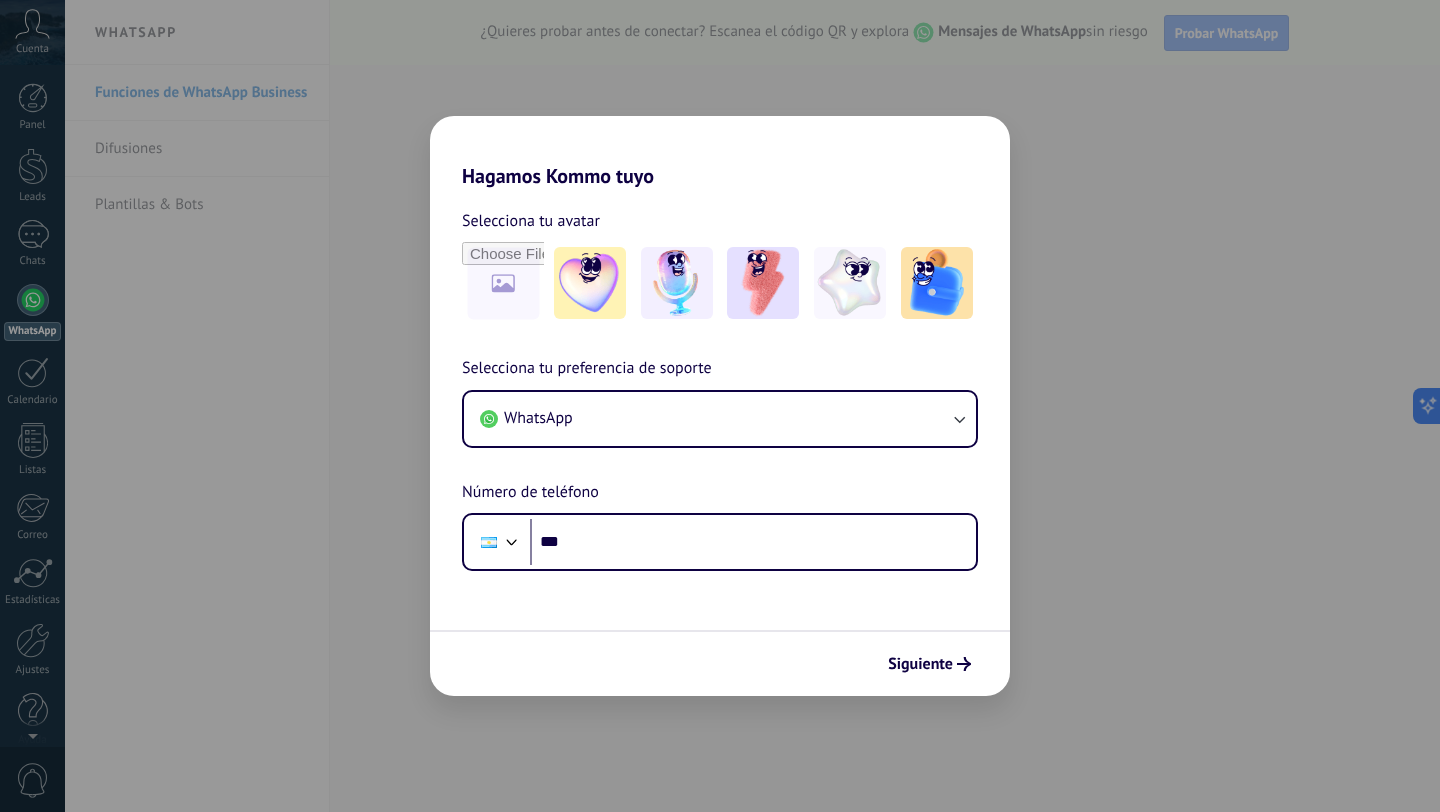 drag, startPoint x: 501, startPoint y: 177, endPoint x: 653, endPoint y: 177, distance: 152 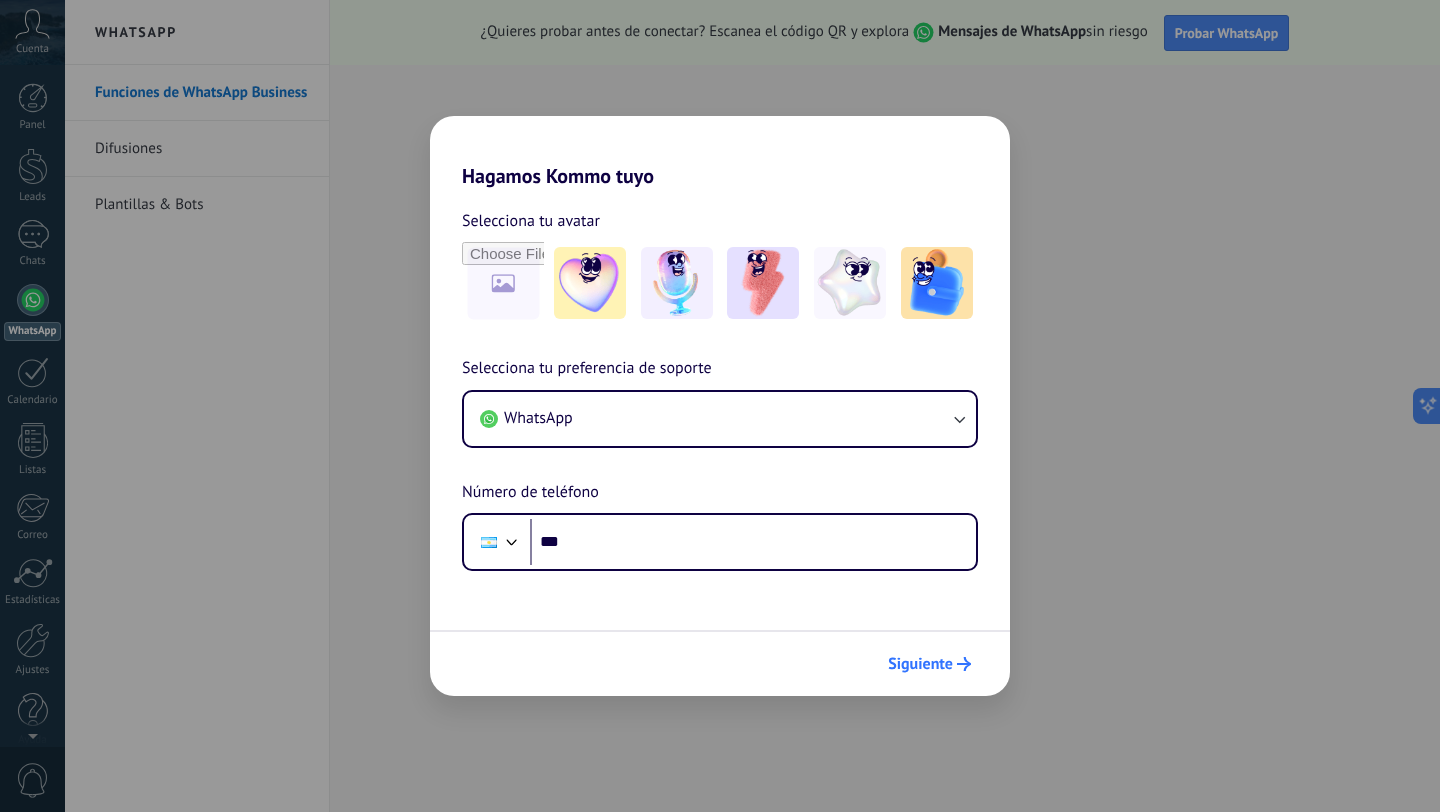 click on "Siguiente" at bounding box center (920, 664) 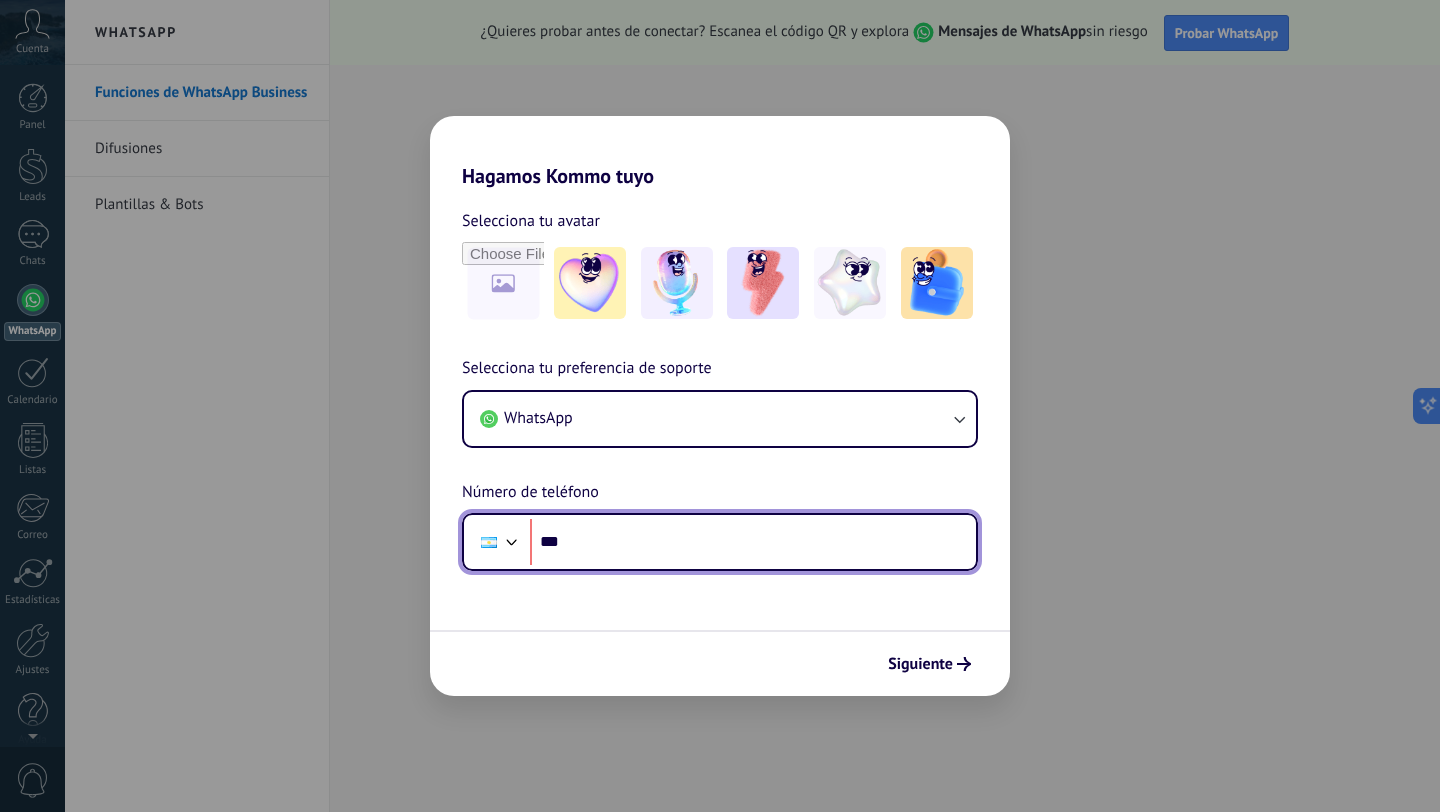 click on "***" at bounding box center (753, 542) 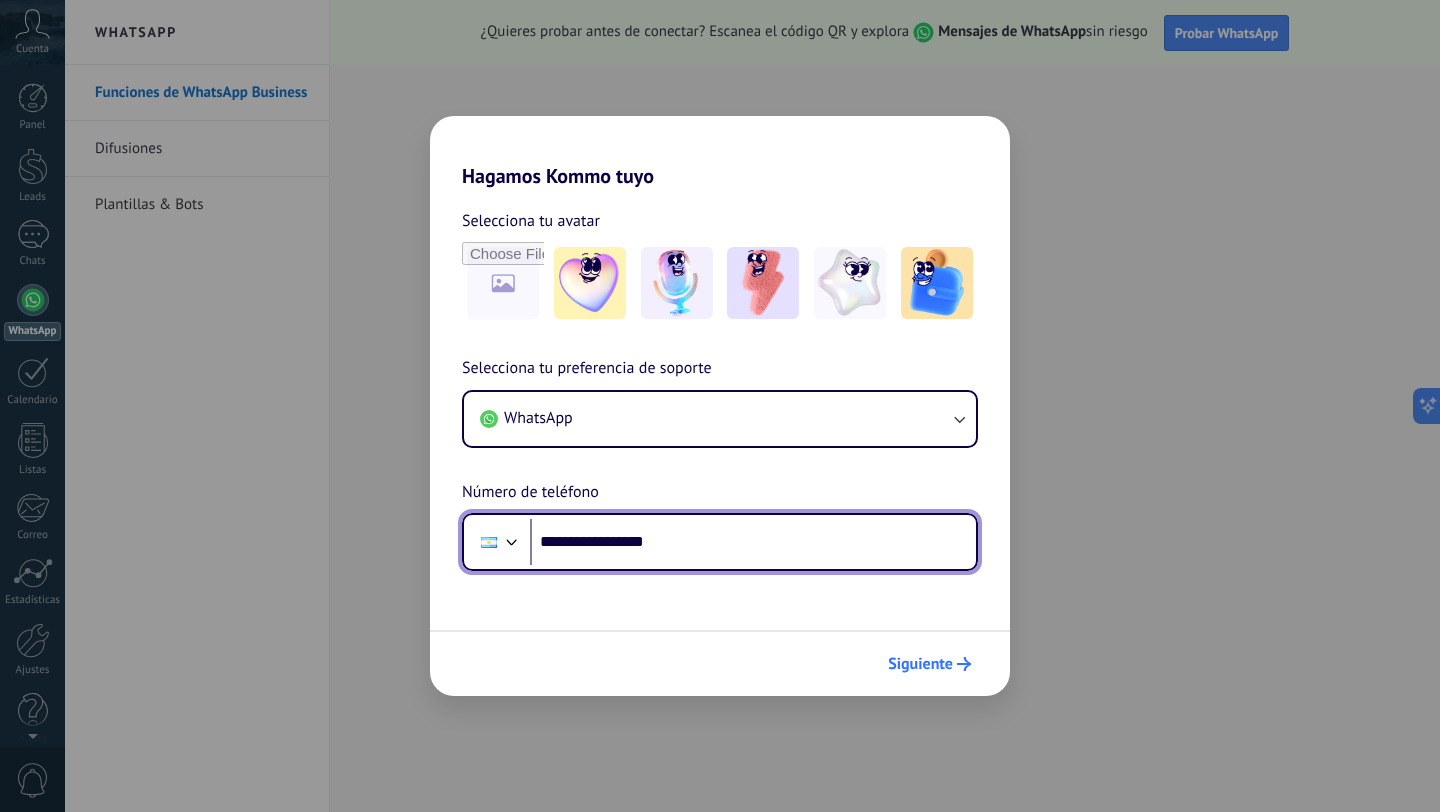 type on "**********" 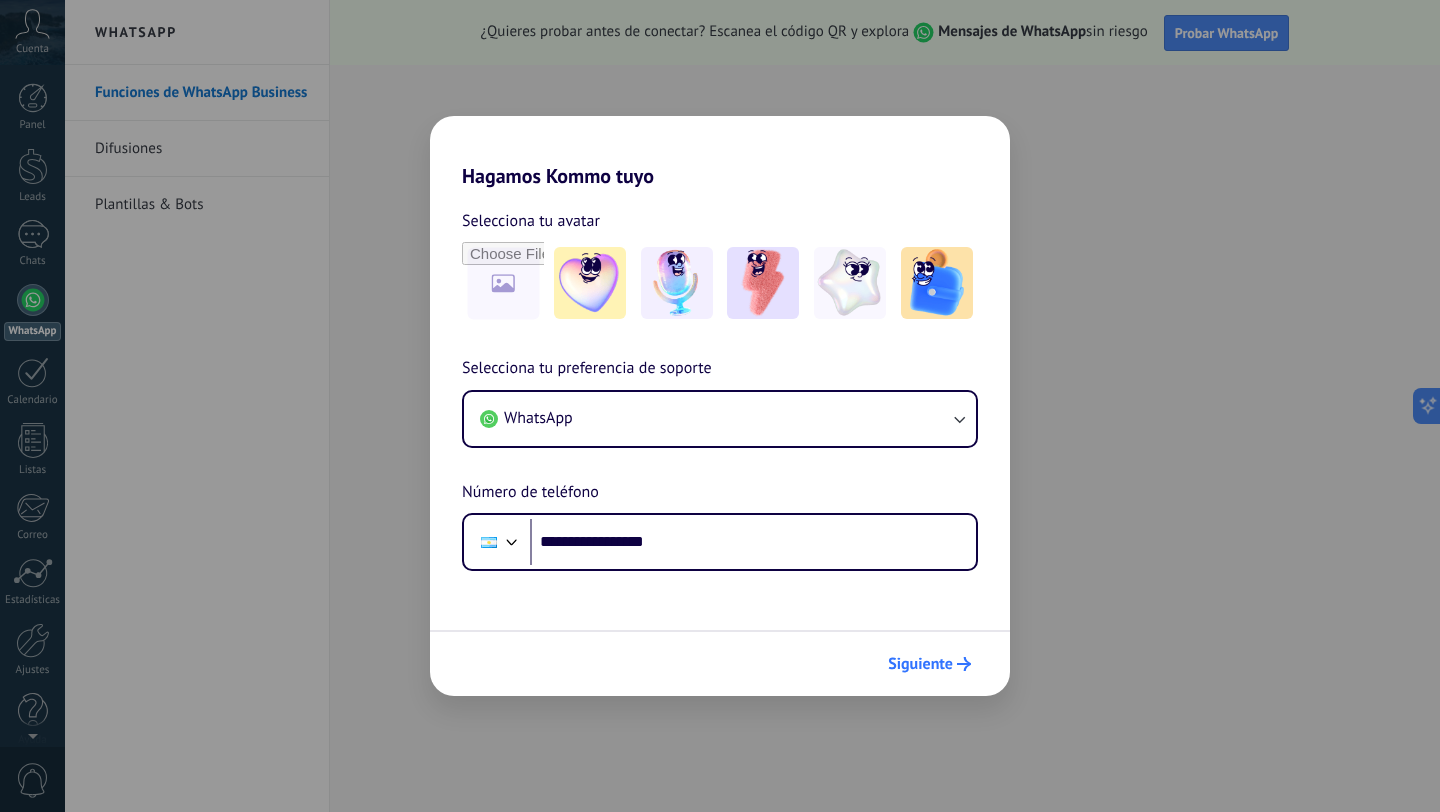 click on "Siguiente" at bounding box center (920, 664) 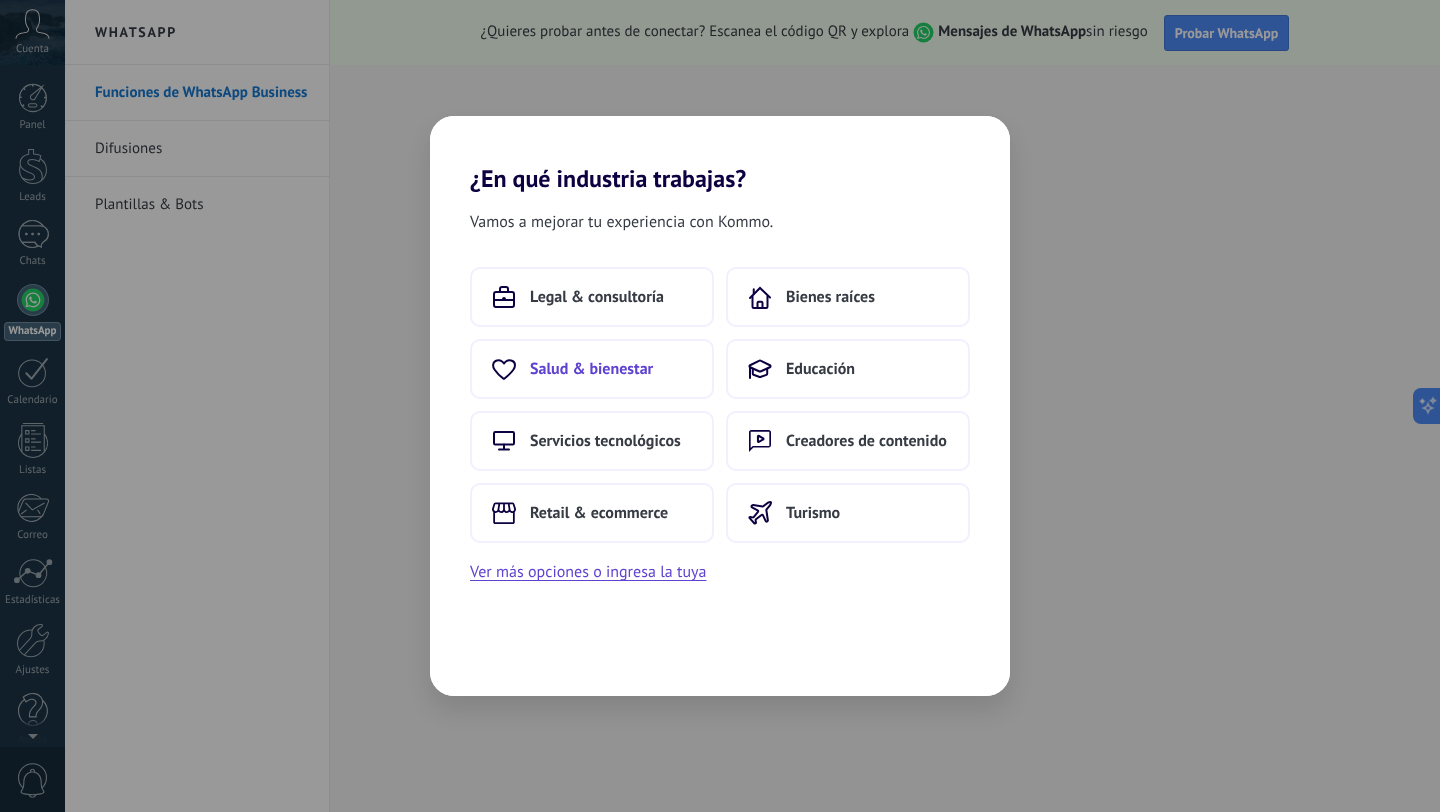 click on "Salud & bienestar" at bounding box center (597, 297) 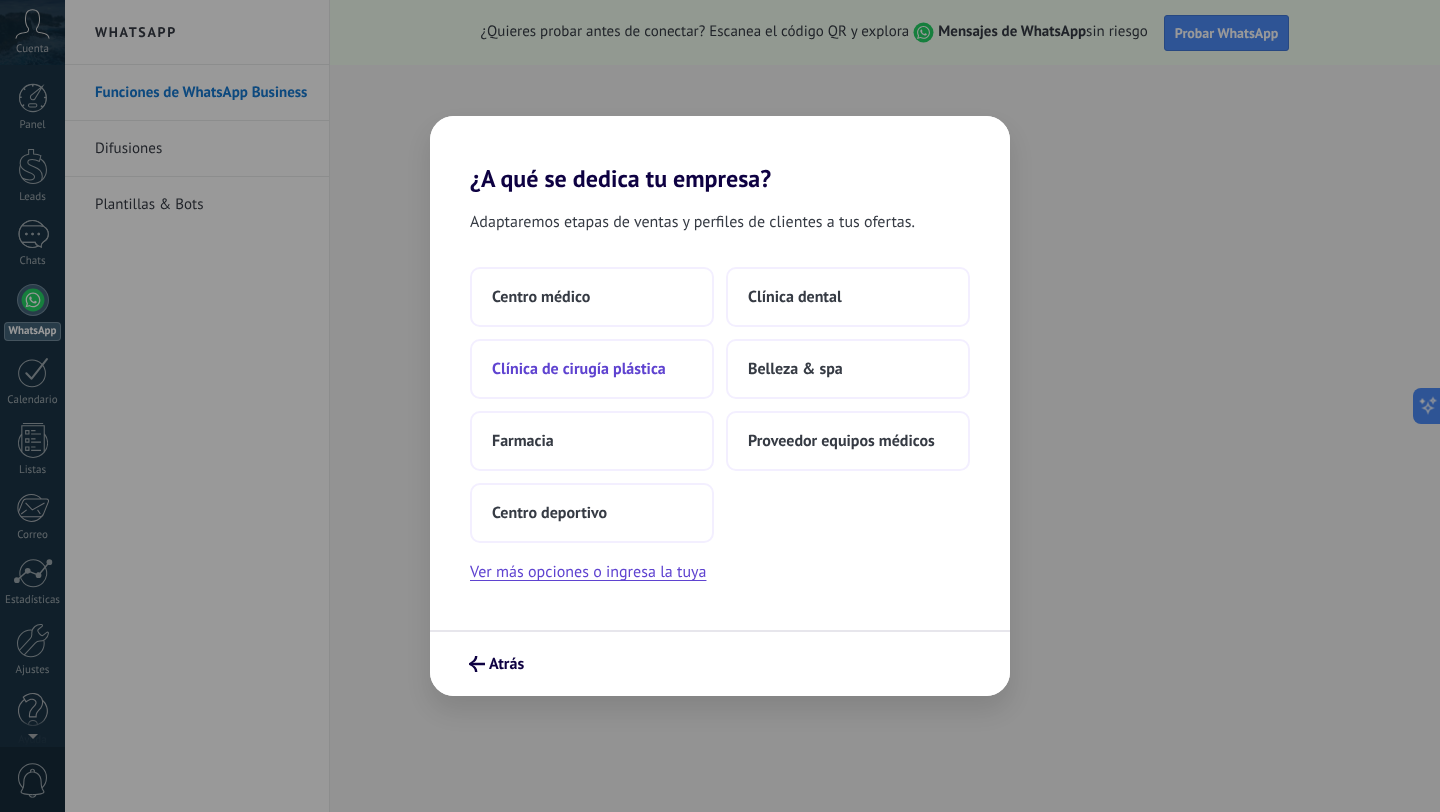 click on "Clínica de cirugía plástica" at bounding box center [541, 297] 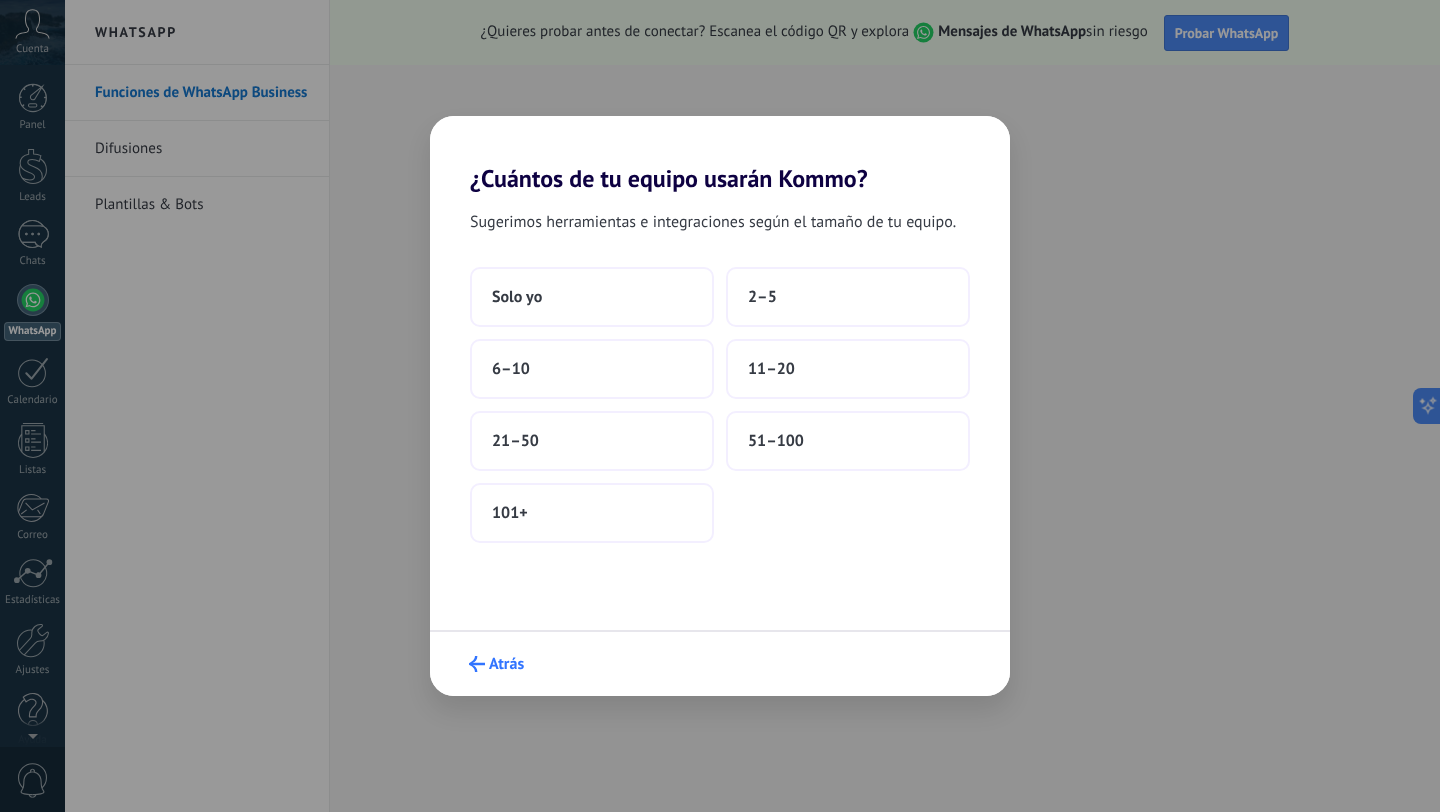 click on "Atrás" at bounding box center [496, 664] 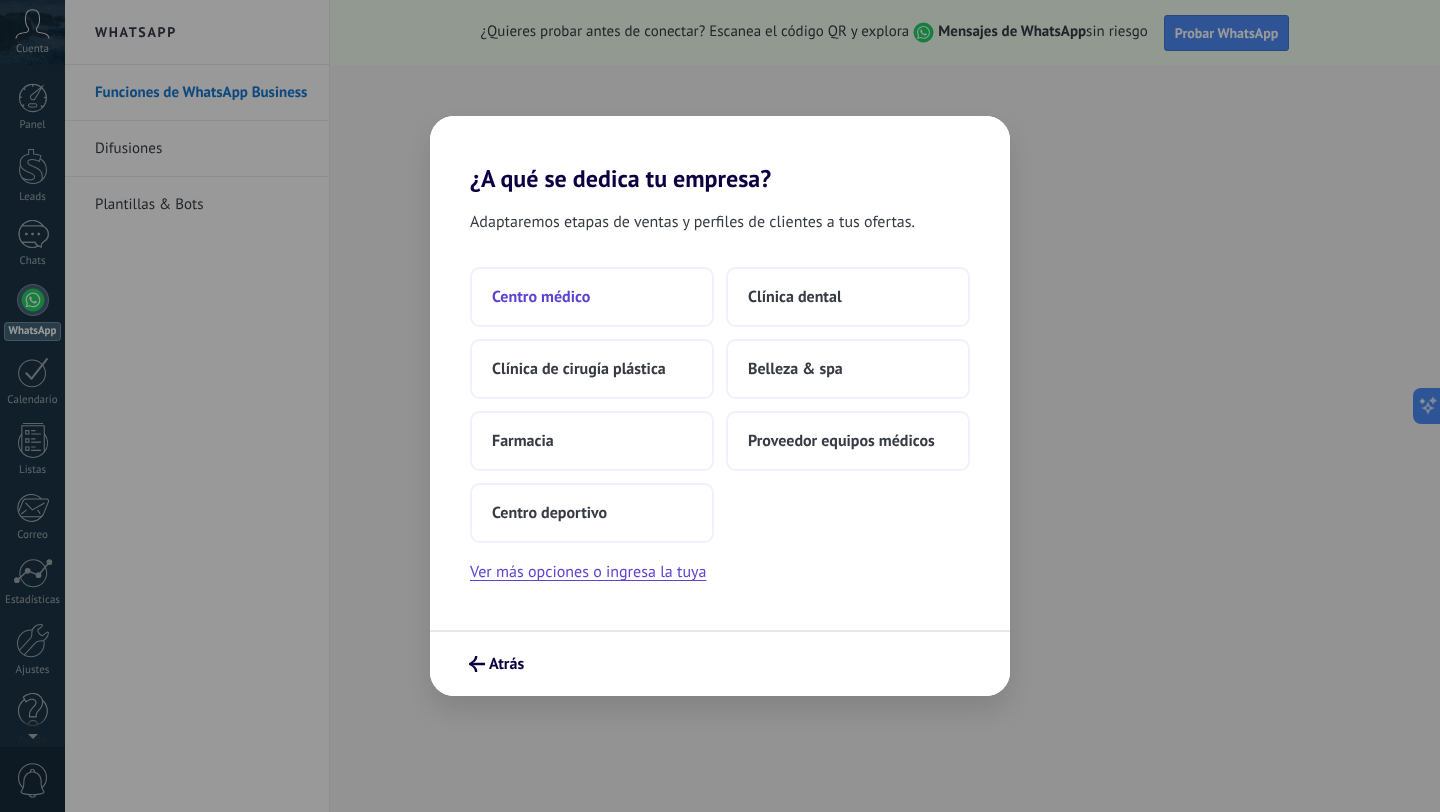 click on "Centro médico" at bounding box center [541, 297] 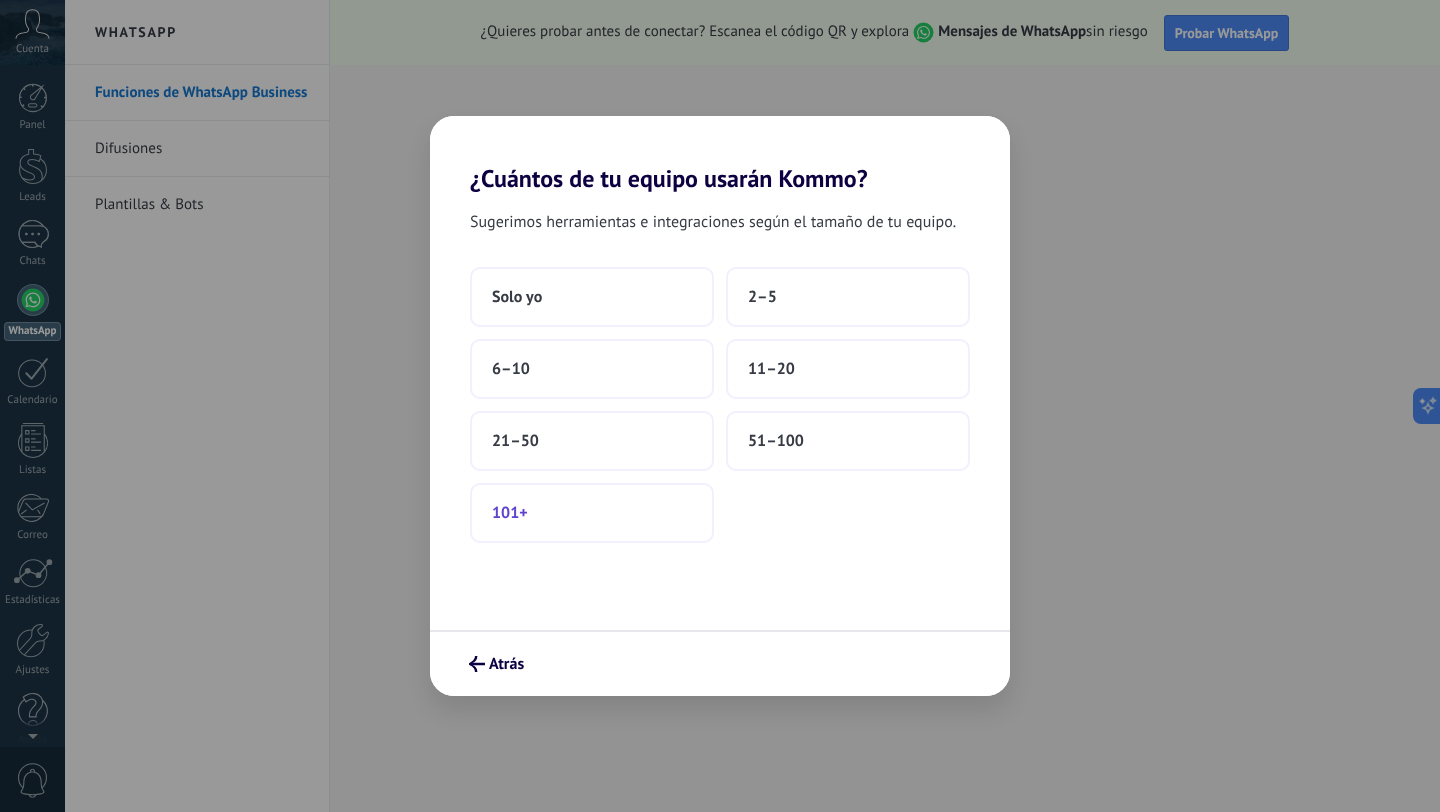 click on "101+" at bounding box center (592, 513) 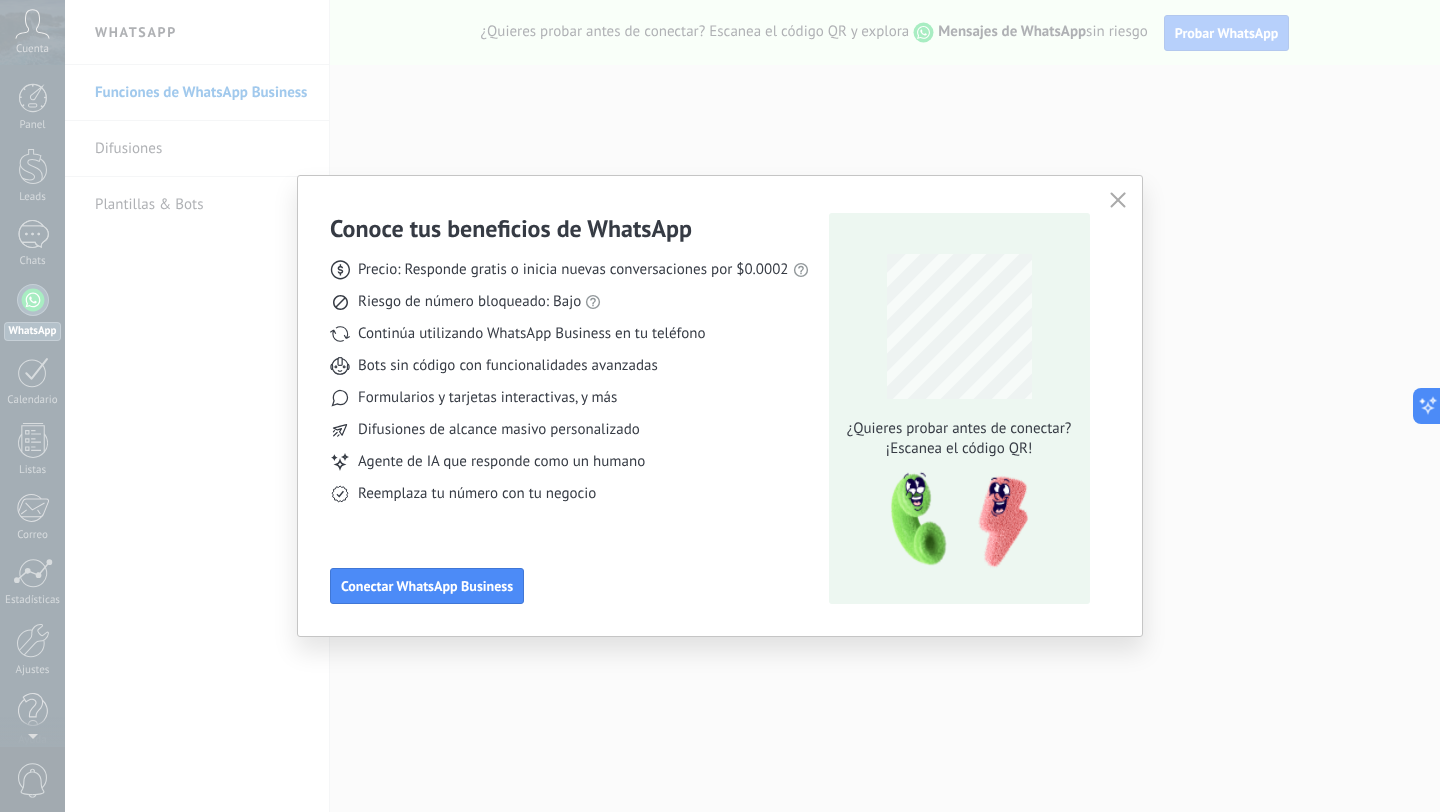 click at bounding box center (1118, 200) 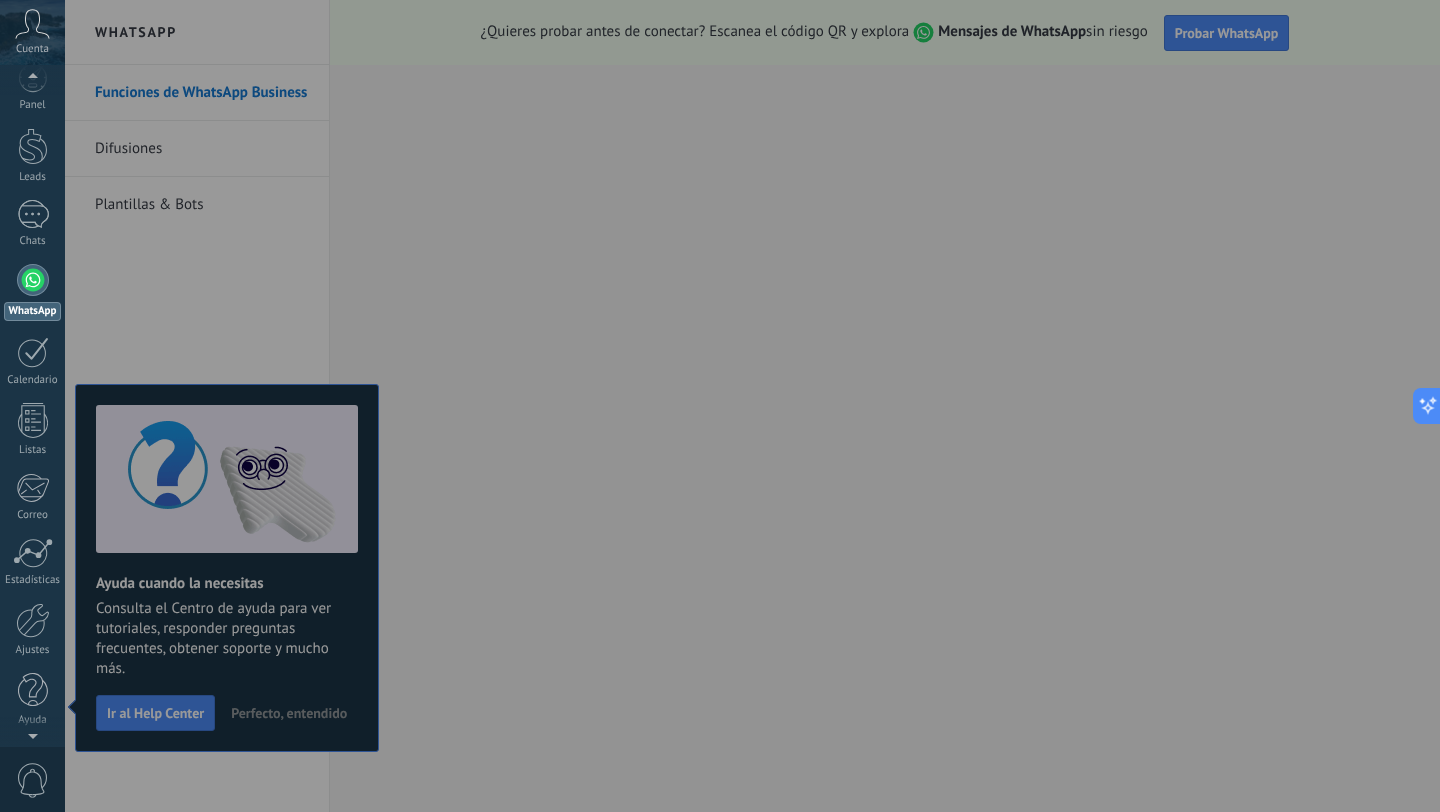 scroll, scrollTop: 0, scrollLeft: 0, axis: both 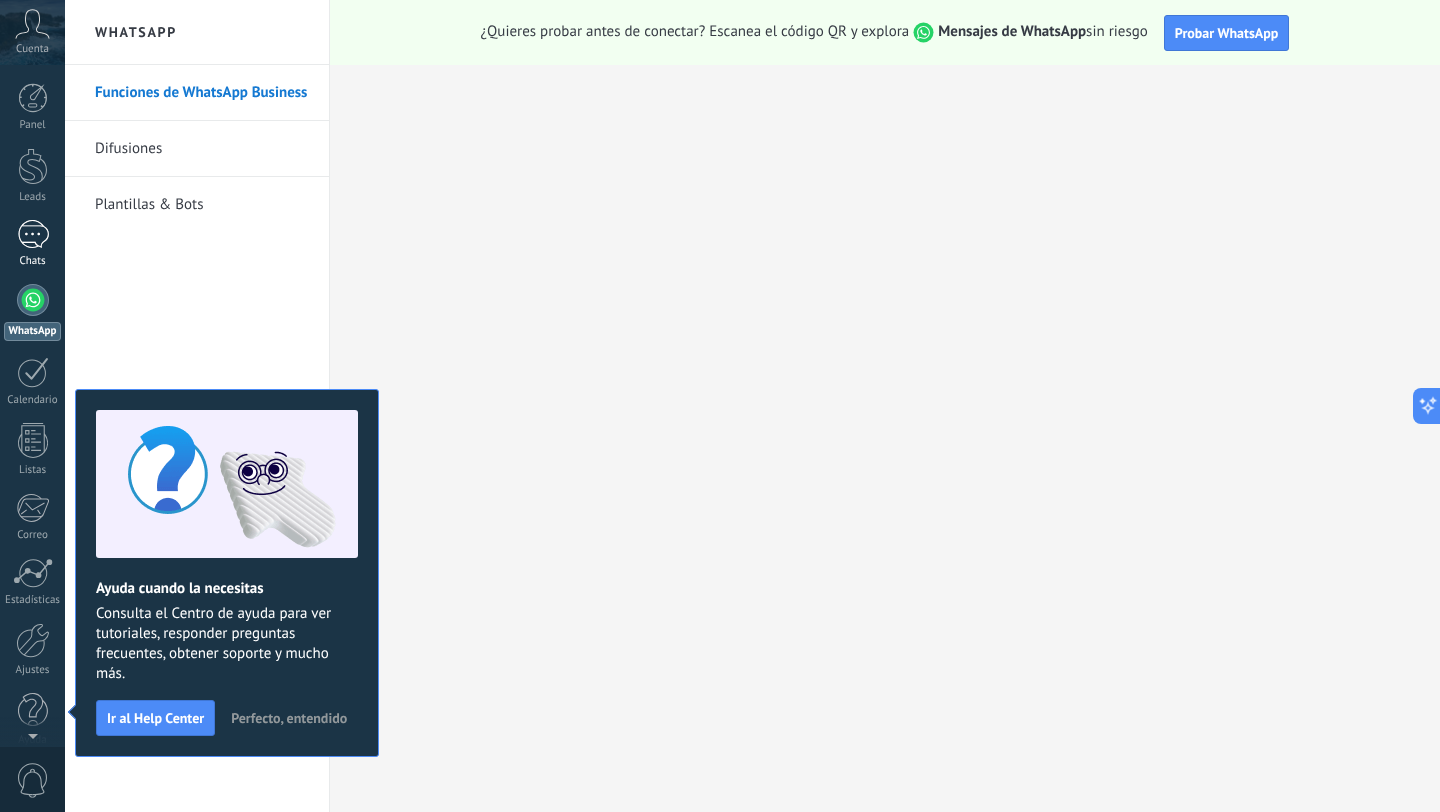 click at bounding box center (33, 234) 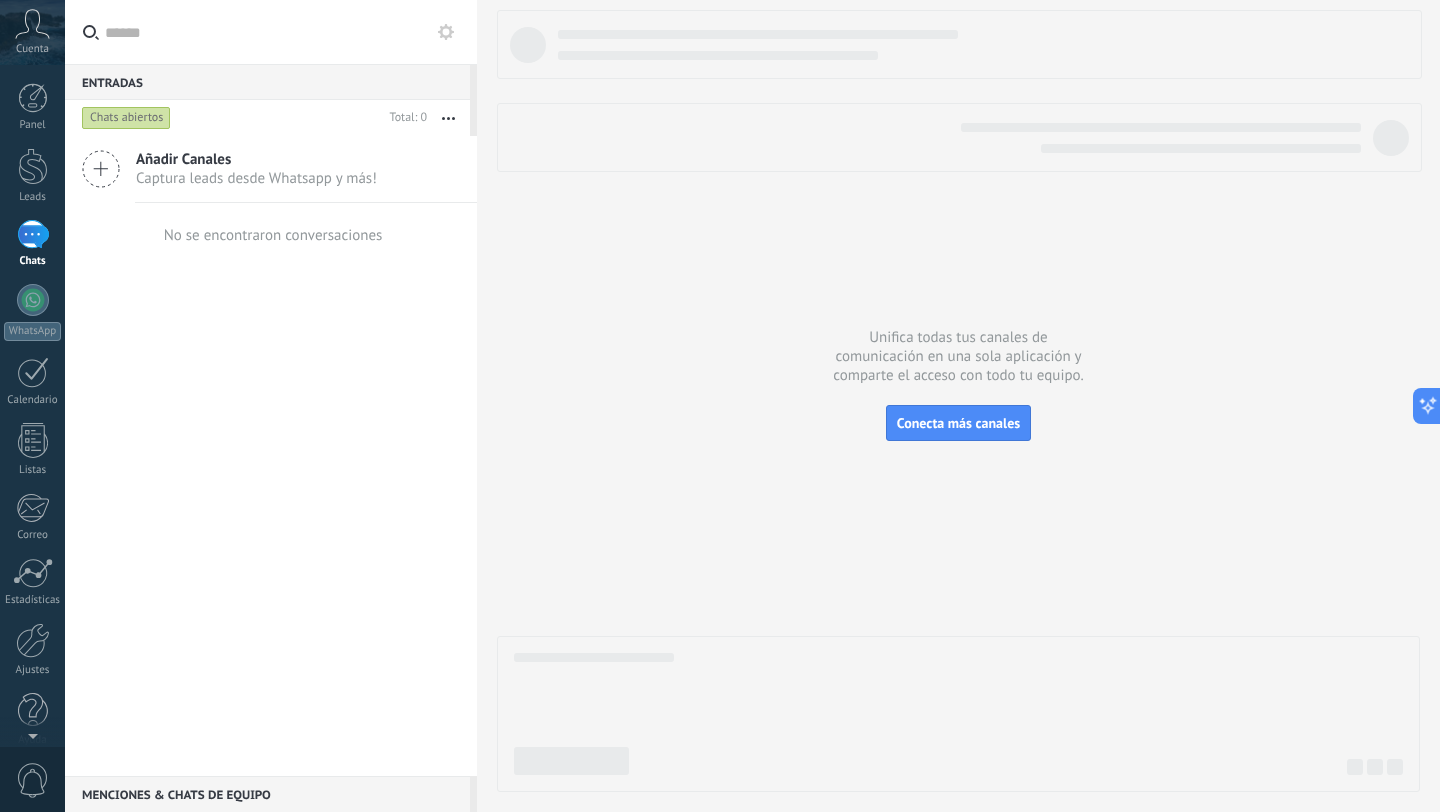 click at bounding box center [101, 169] 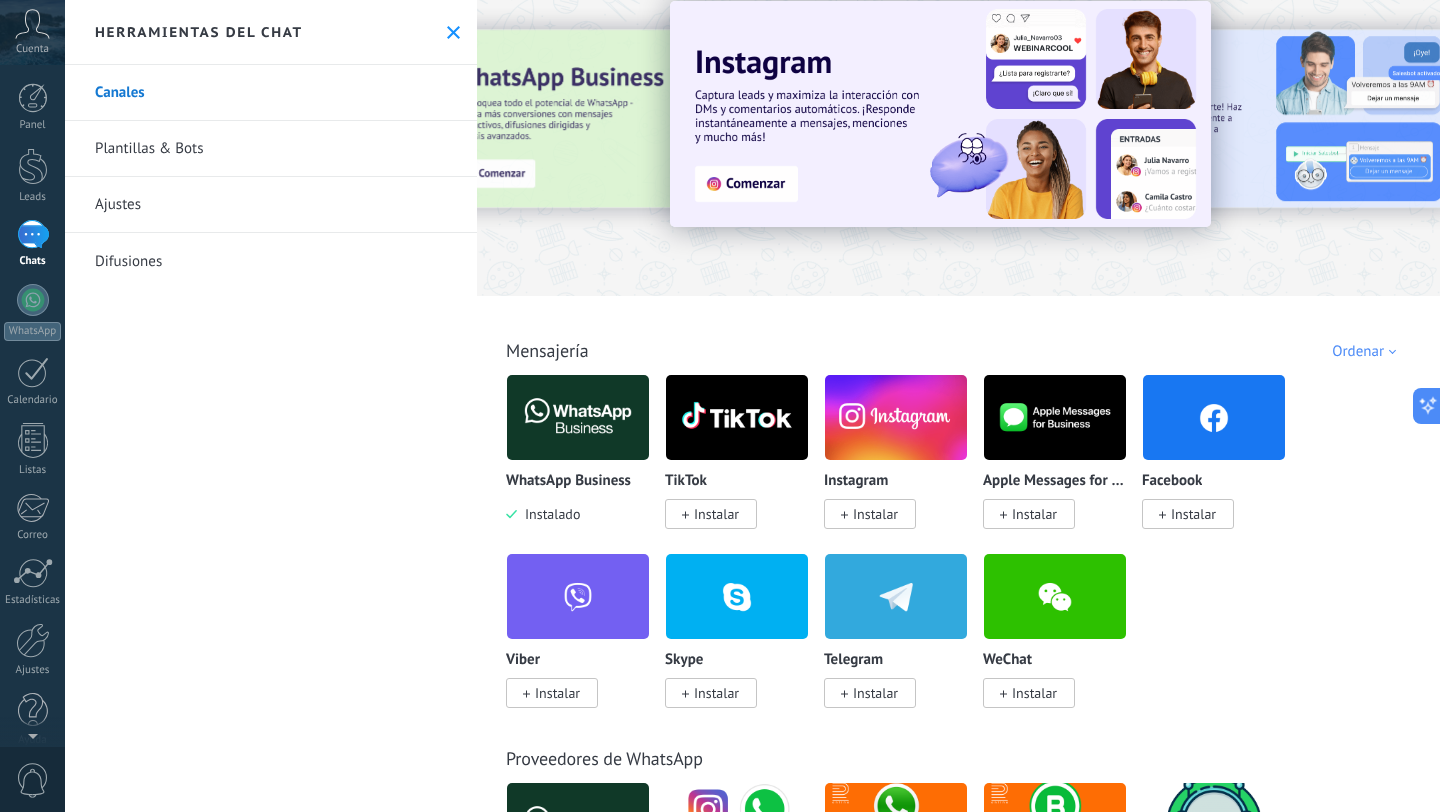 scroll, scrollTop: 0, scrollLeft: 0, axis: both 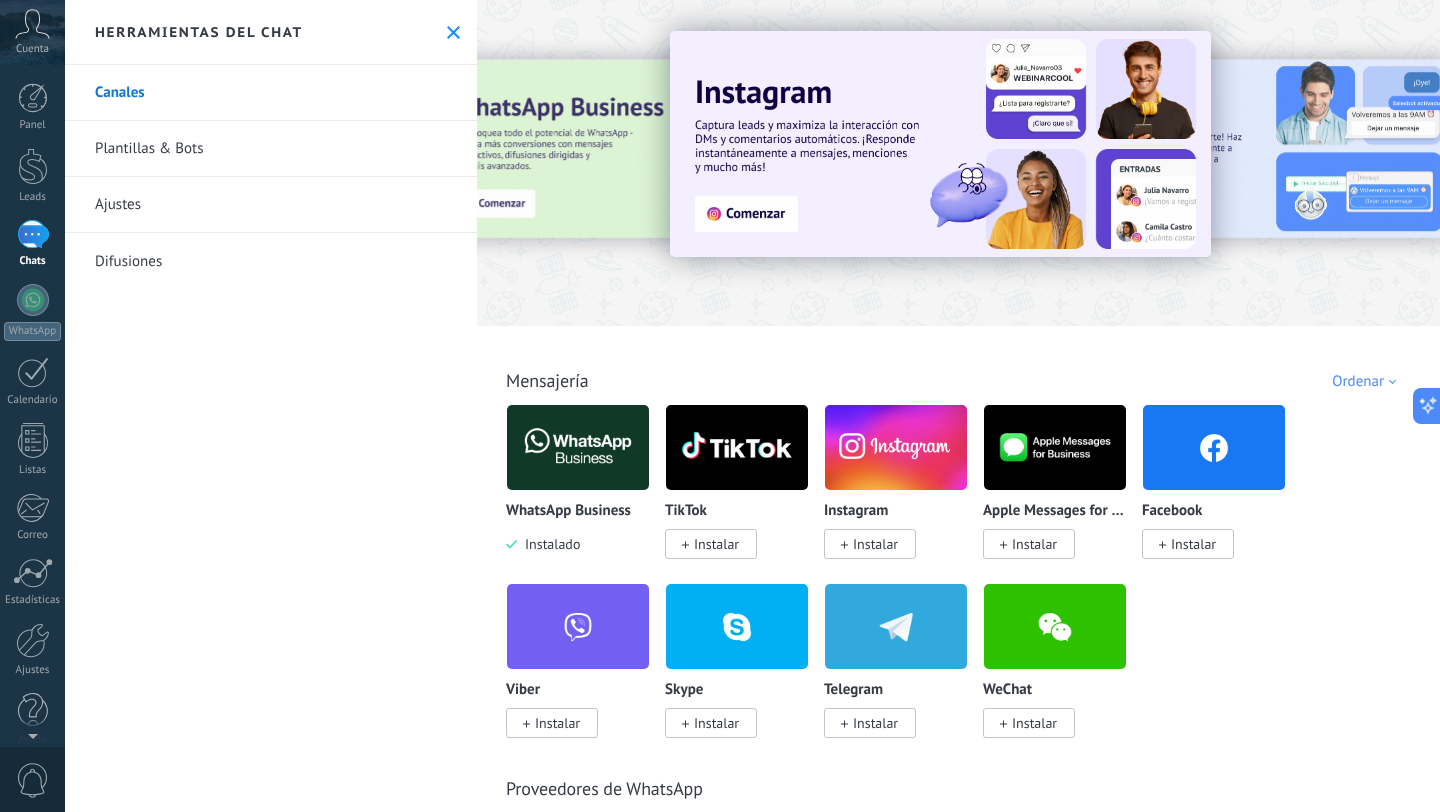 click on "Instalar" at bounding box center [875, 544] 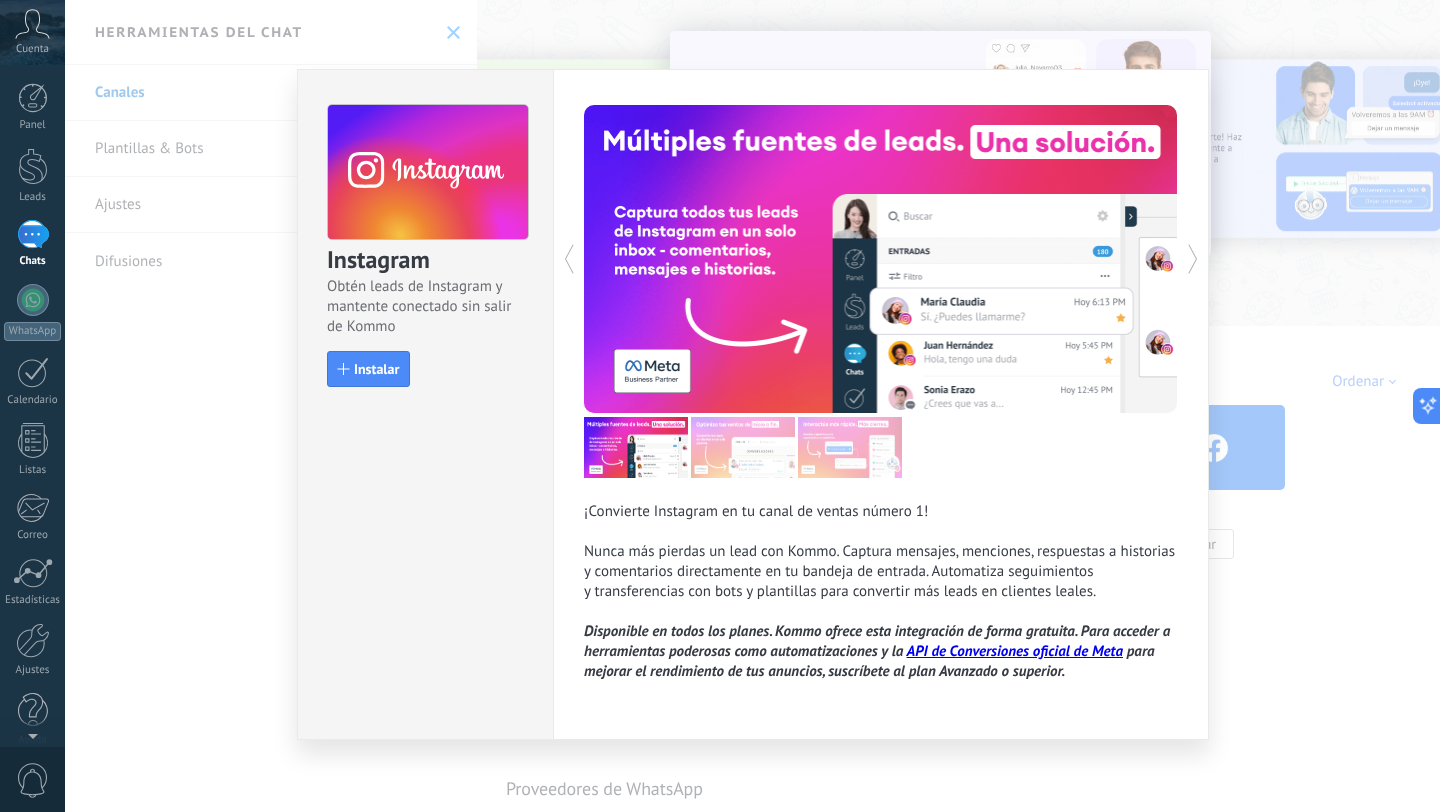 click on "Instagram Obtén leads de Instagram y mantente conectado sin salir de Kommo Instalar ¡Convierte Instagram en tu canal de ventas número 1! Nunca más pierdas un lead con Kommo. Captura mensajes, menciones, respuestas a historias y comentarios directamente en tu bandeja de entrada. Automatiza seguimientos y transferencias con bots y plantillas para convertir más leads en clientes leales. Disponible en todos los planes. Kommo ofrece esta integración de forma gratuita. Para acceder a herramientas poderosas como automatizaciones y la   API de Conversiones oficial de Meta   para mejorar el rendimiento de tus anuncios, suscríbete al plan Avanzado o superior." at bounding box center [752, 406] 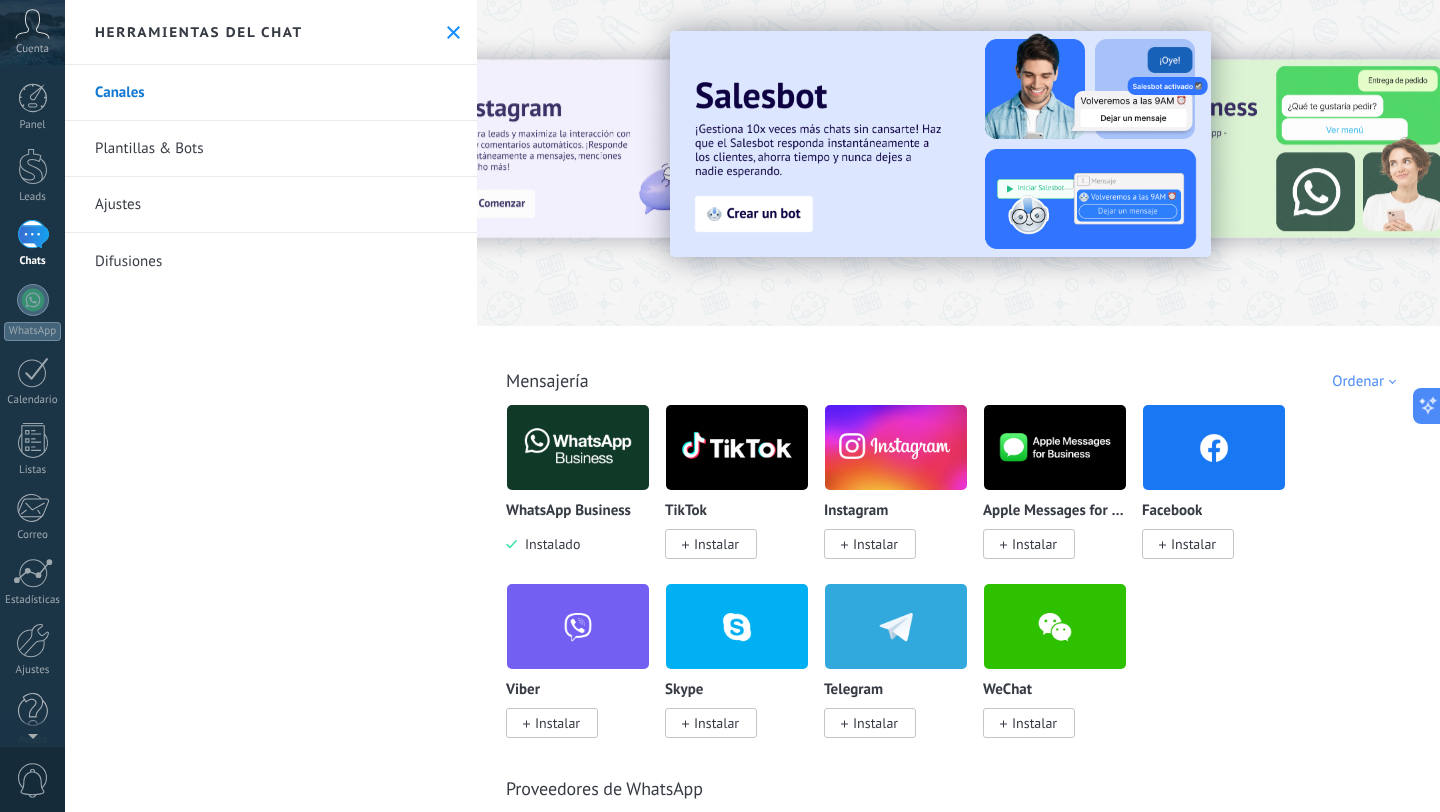 click on "Instalar" at bounding box center (870, 544) 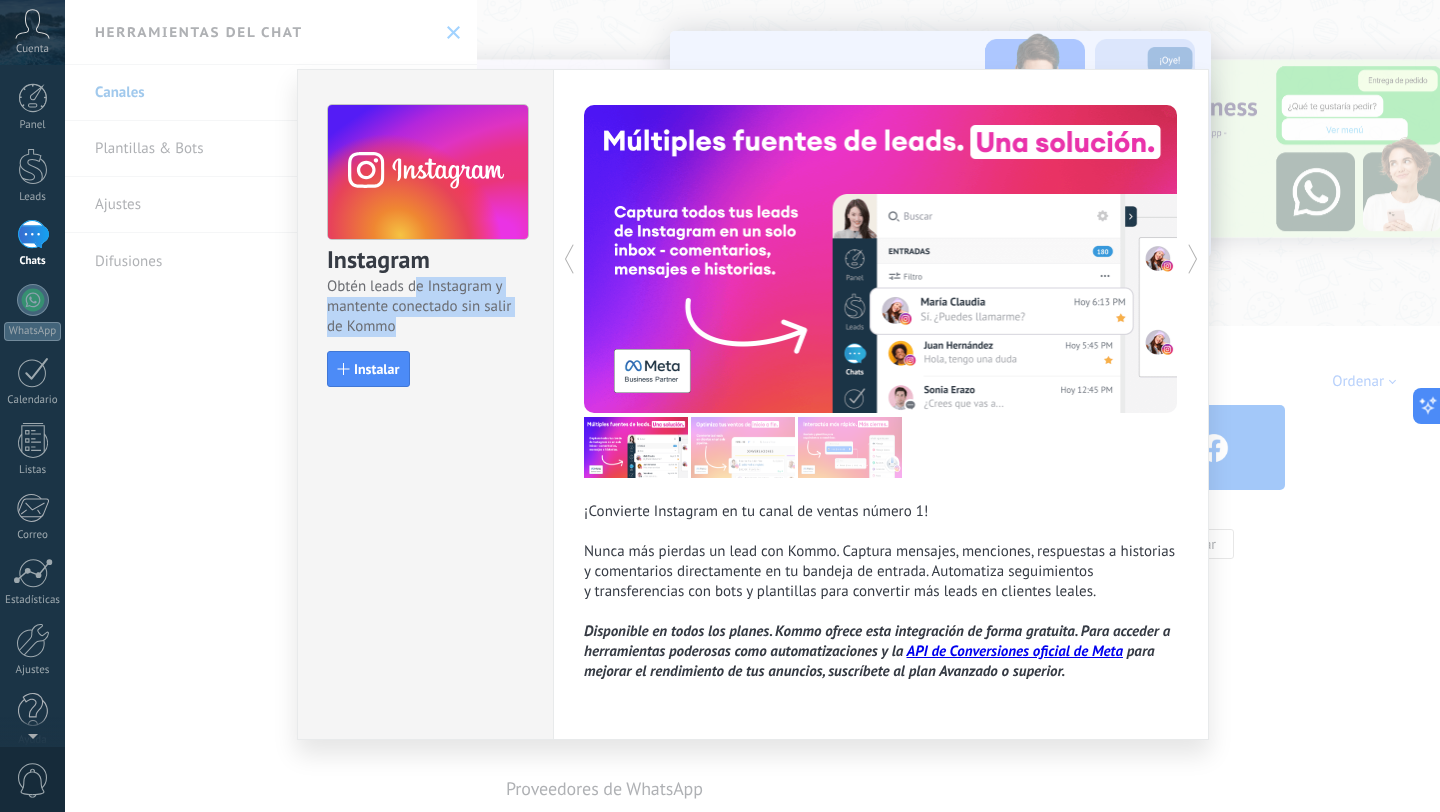 drag, startPoint x: 412, startPoint y: 293, endPoint x: 446, endPoint y: 327, distance: 48.08326 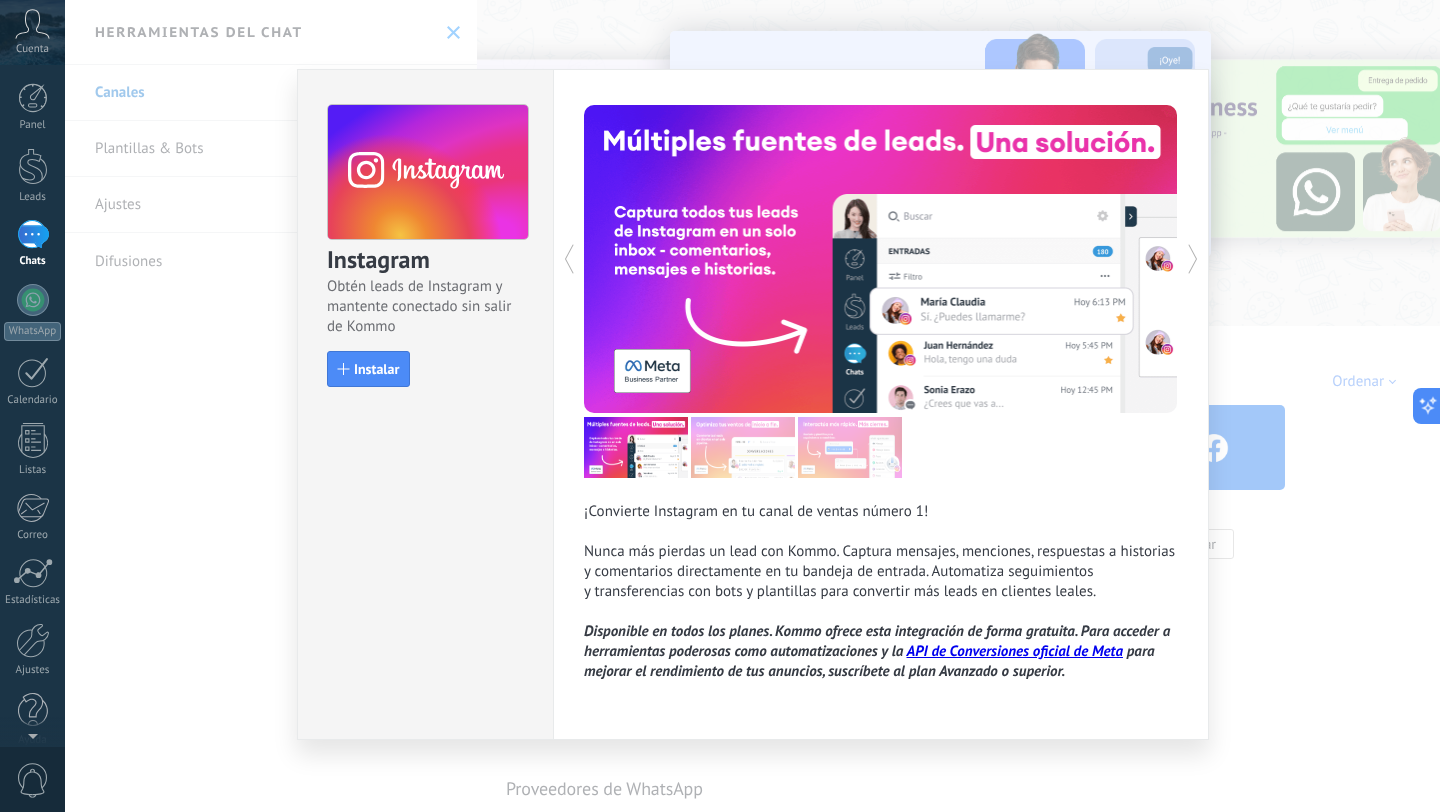click on "Instagram Obtén leads de Instagram y mantente conectado sin salir de Kommo Instalar" at bounding box center (425, 404) 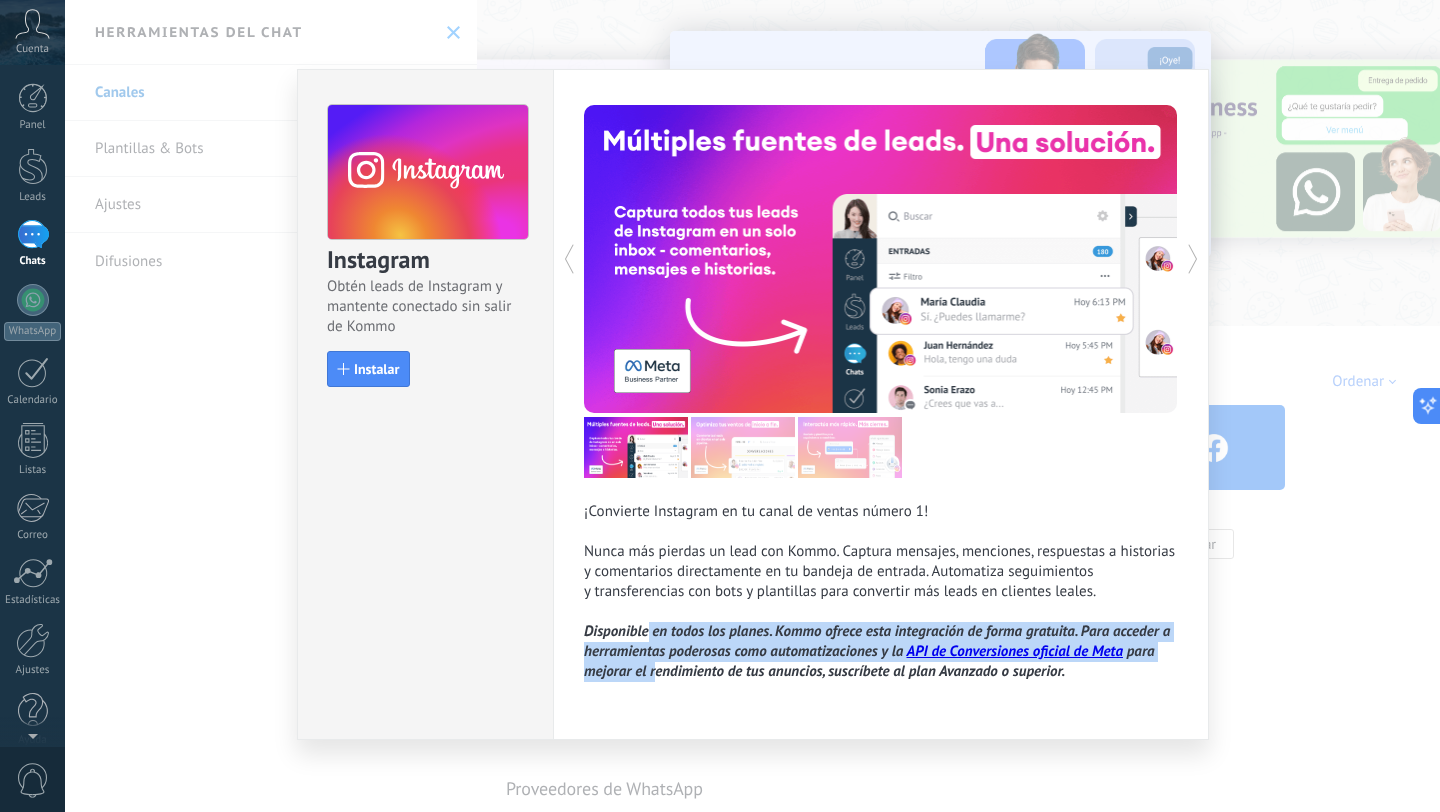 drag, startPoint x: 649, startPoint y: 631, endPoint x: 656, endPoint y: 684, distance: 53.460266 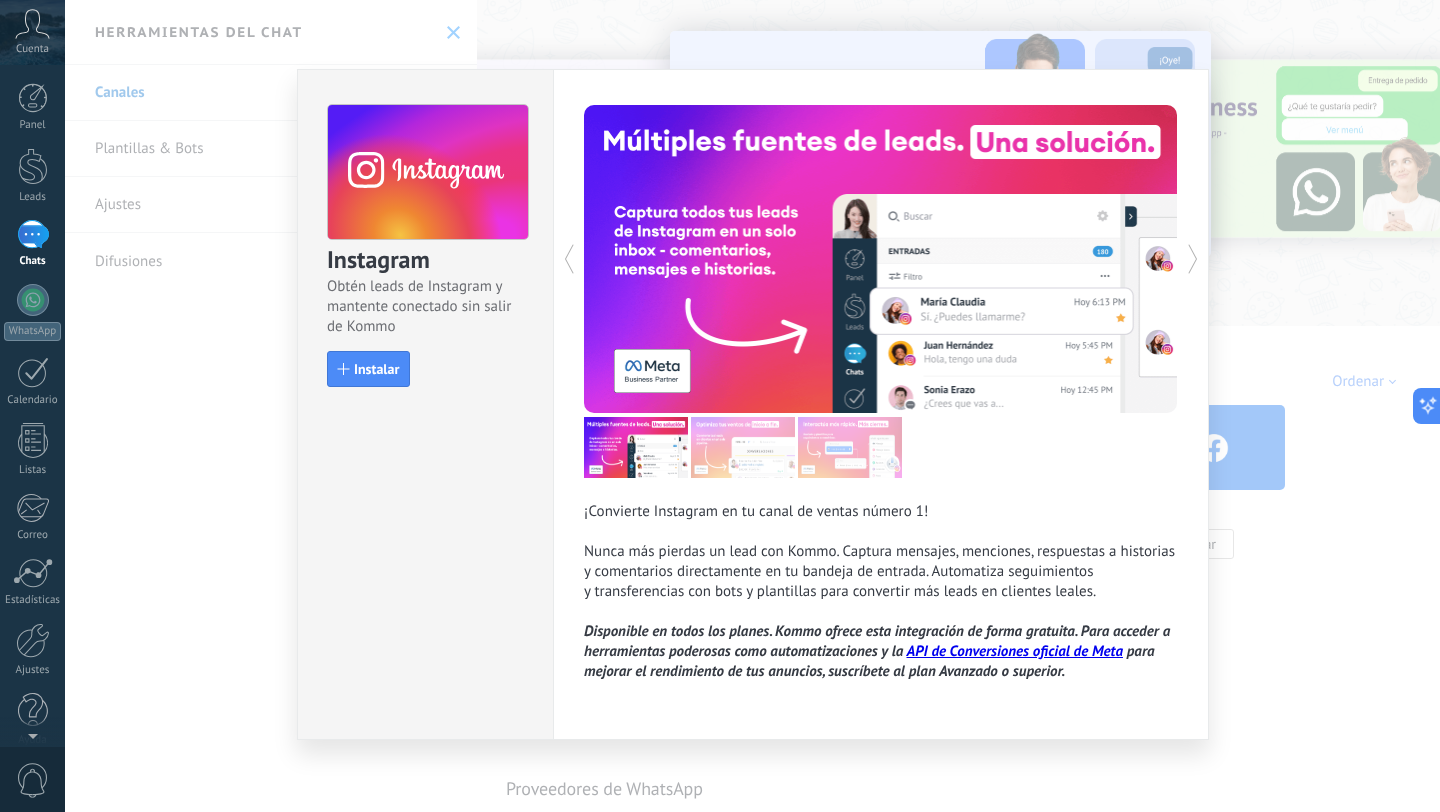 click on "Instagram Obtén leads de Instagram y mantente conectado sin salir de Kommo Instalar ¡Convierte Instagram en tu canal de ventas número 1! Nunca más pierdas un lead con Kommo. Captura mensajes, menciones, respuestas a historias y comentarios directamente en tu bandeja de entrada. Automatiza seguimientos y transferencias con bots y plantillas para convertir más leads en clientes leales. Disponible en todos los planes. Kommo ofrece esta integración de forma gratuita. Para acceder a herramientas poderosas como automatizaciones y la   API de Conversiones oficial de Meta   para mejorar el rendimiento de tus anuncios, suscríbete al plan Avanzado o superior." at bounding box center (752, 406) 